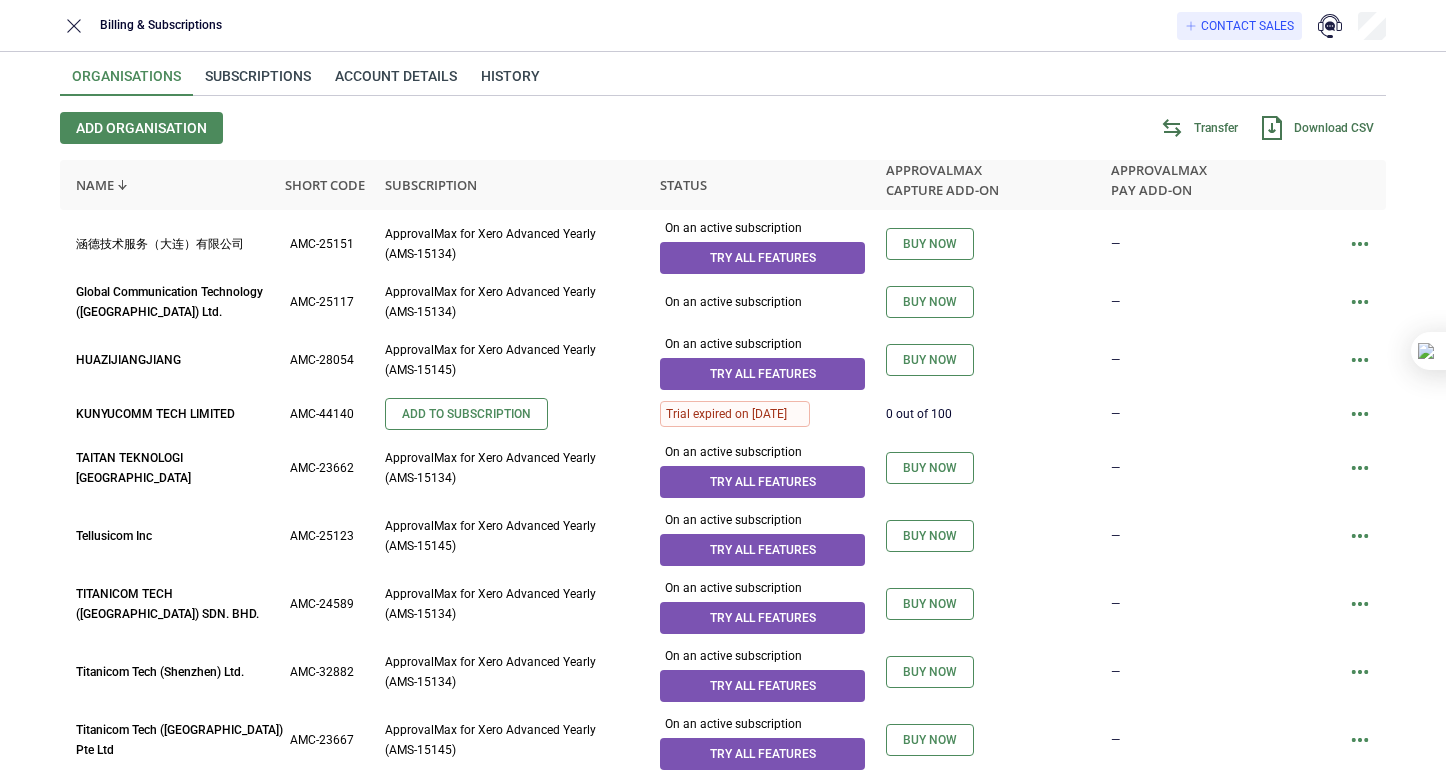 scroll, scrollTop: 0, scrollLeft: 0, axis: both 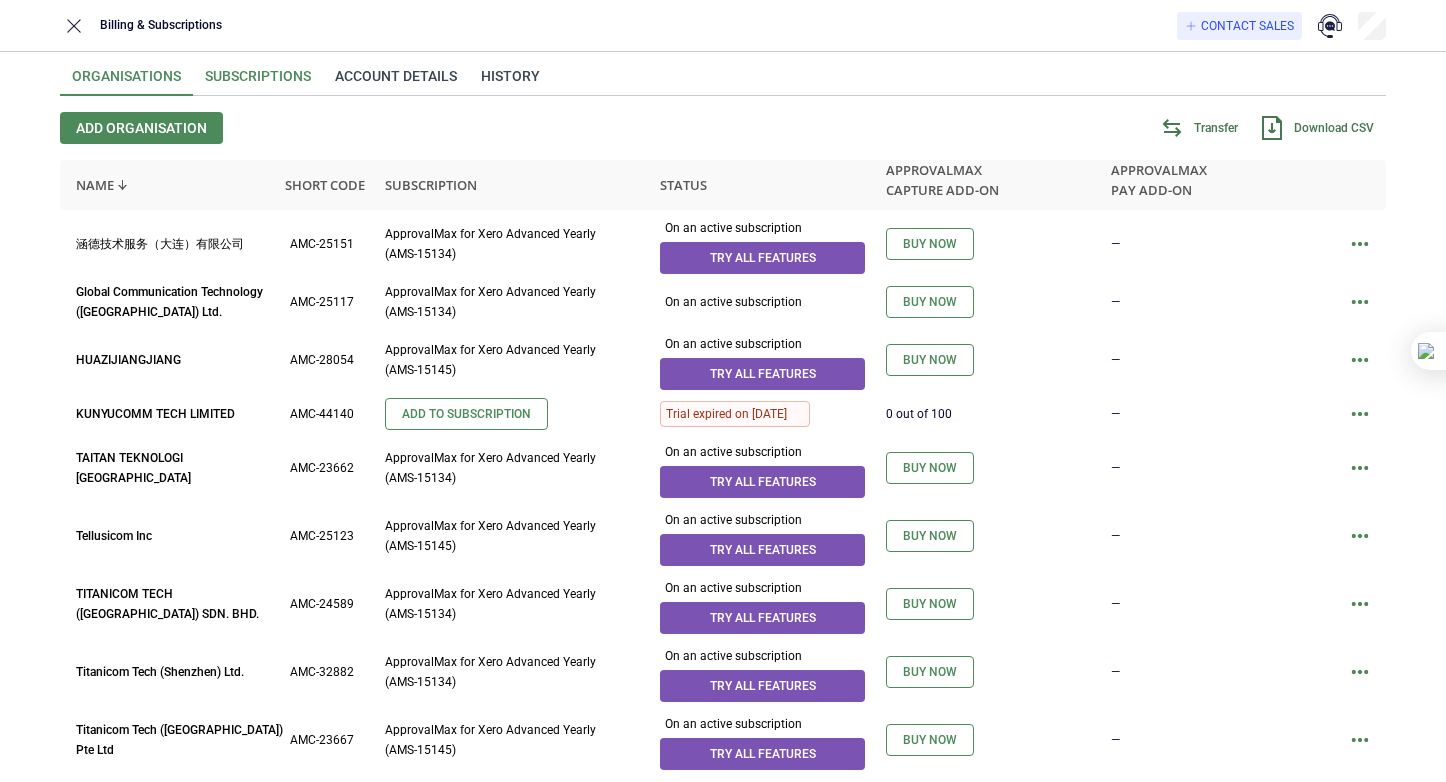 click on "Subscriptions" at bounding box center (258, 82) 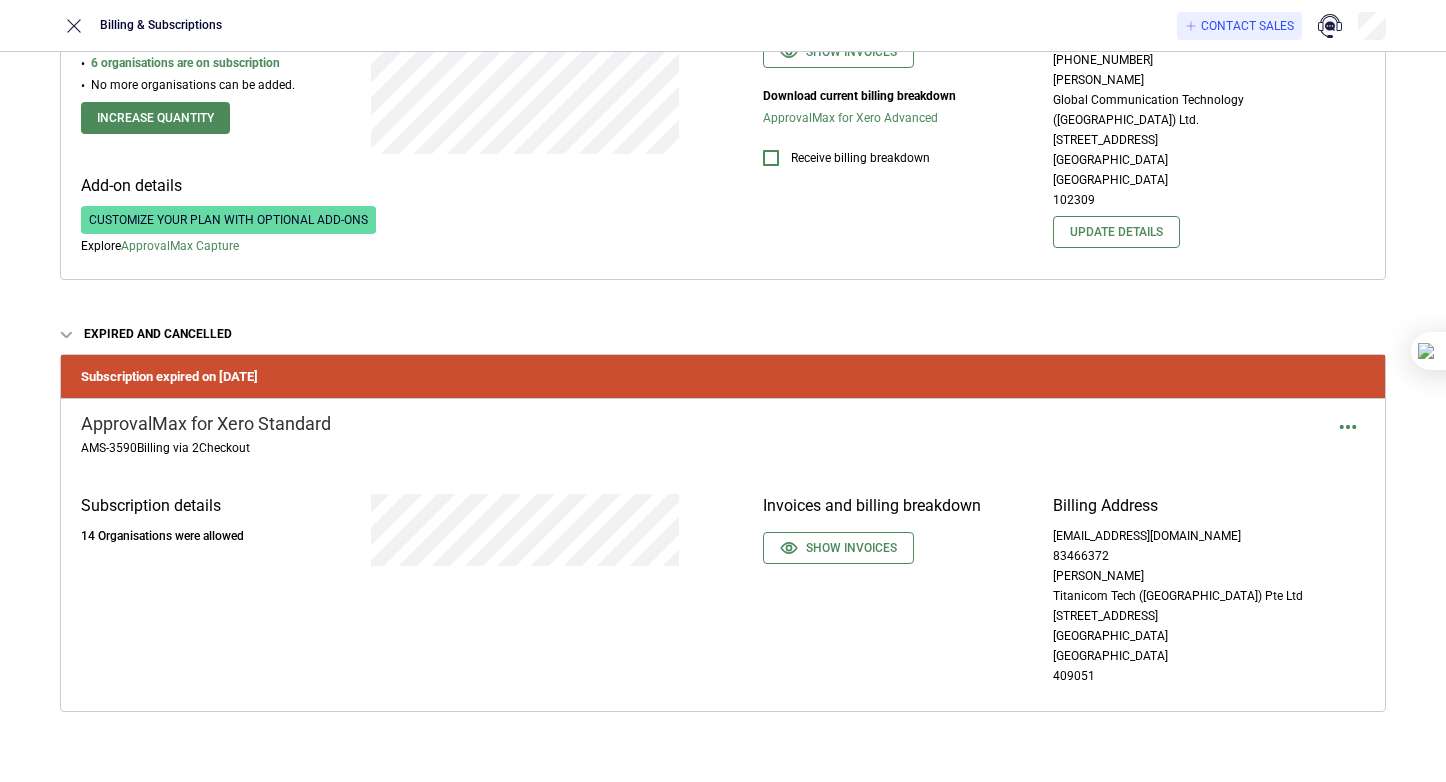 scroll, scrollTop: 0, scrollLeft: 0, axis: both 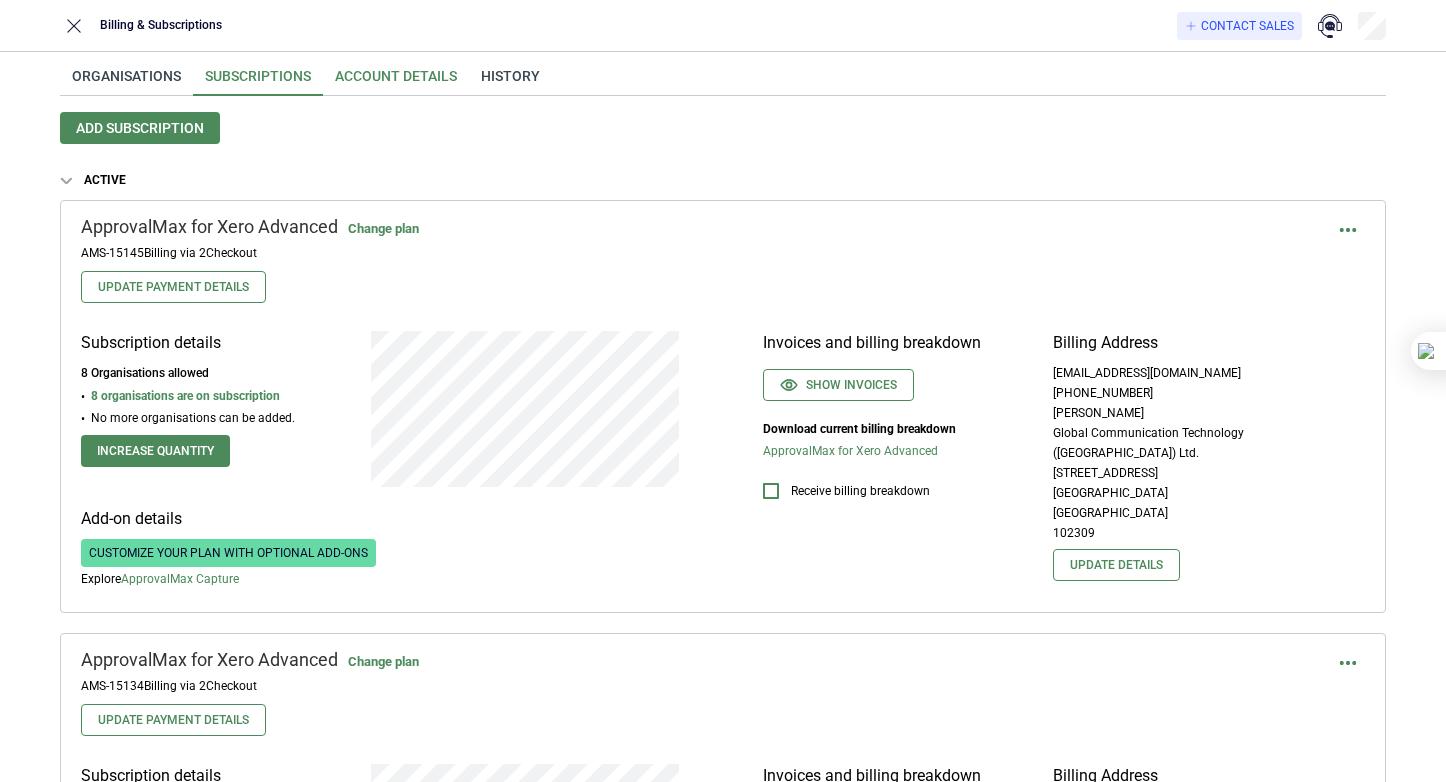 click on "Account details" at bounding box center (396, 82) 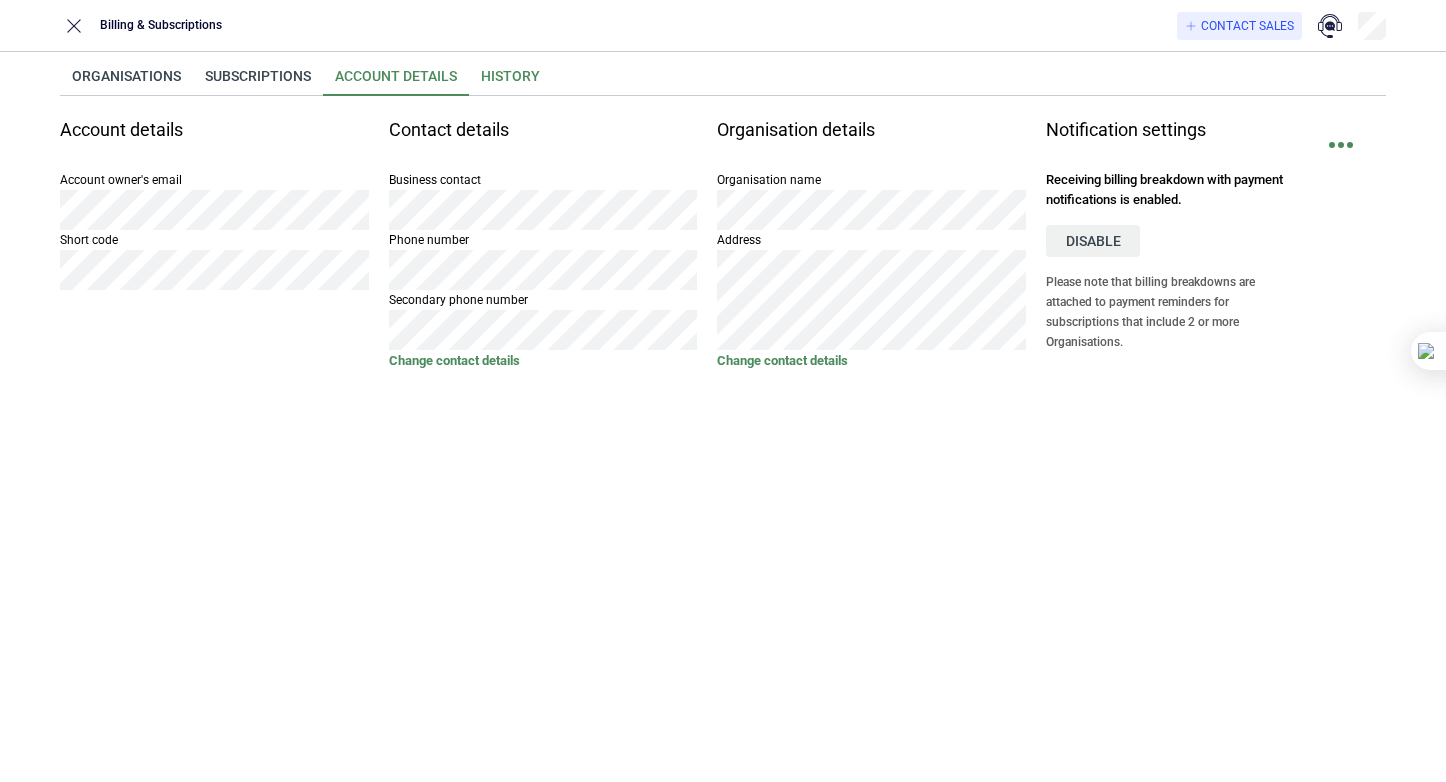 click on "History" at bounding box center [510, 82] 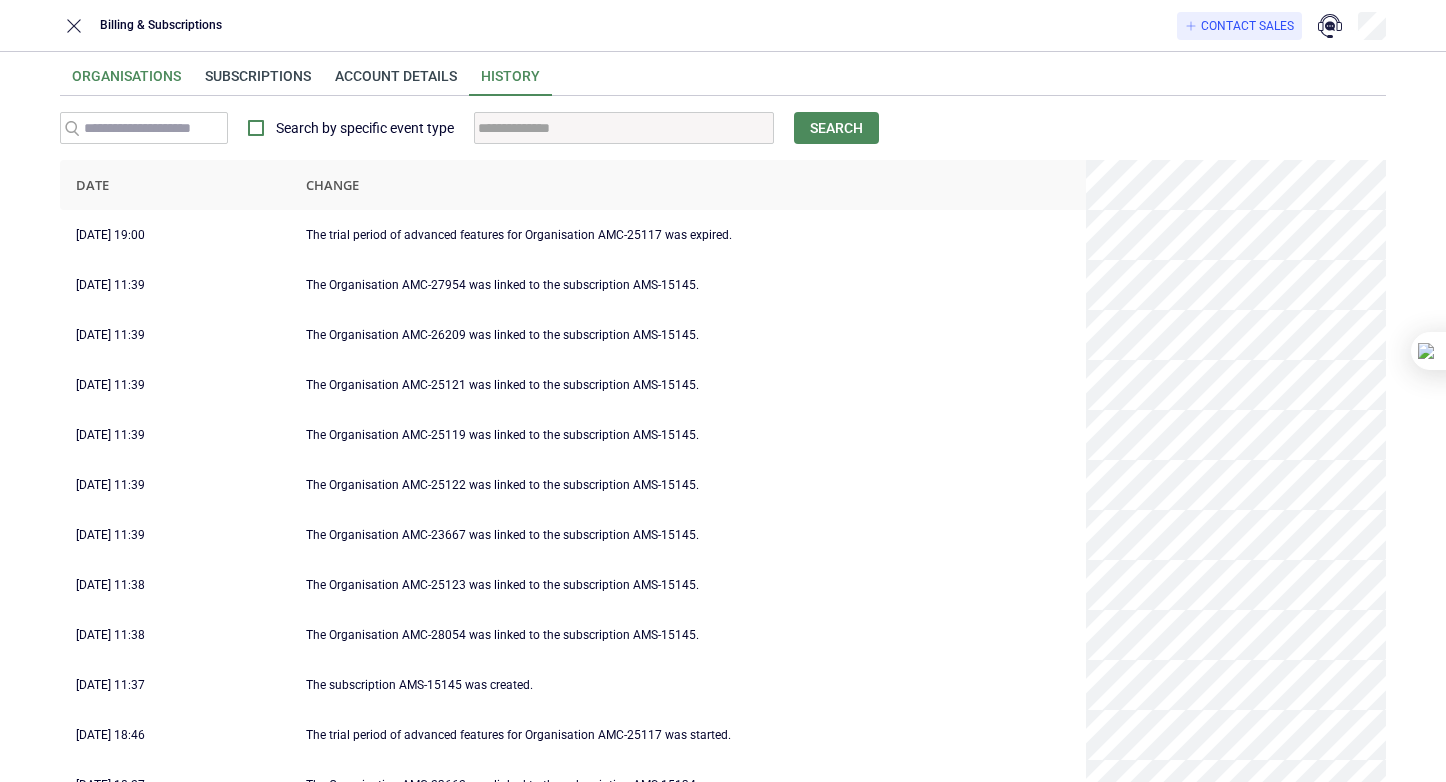 click on "Organisations" at bounding box center [126, 82] 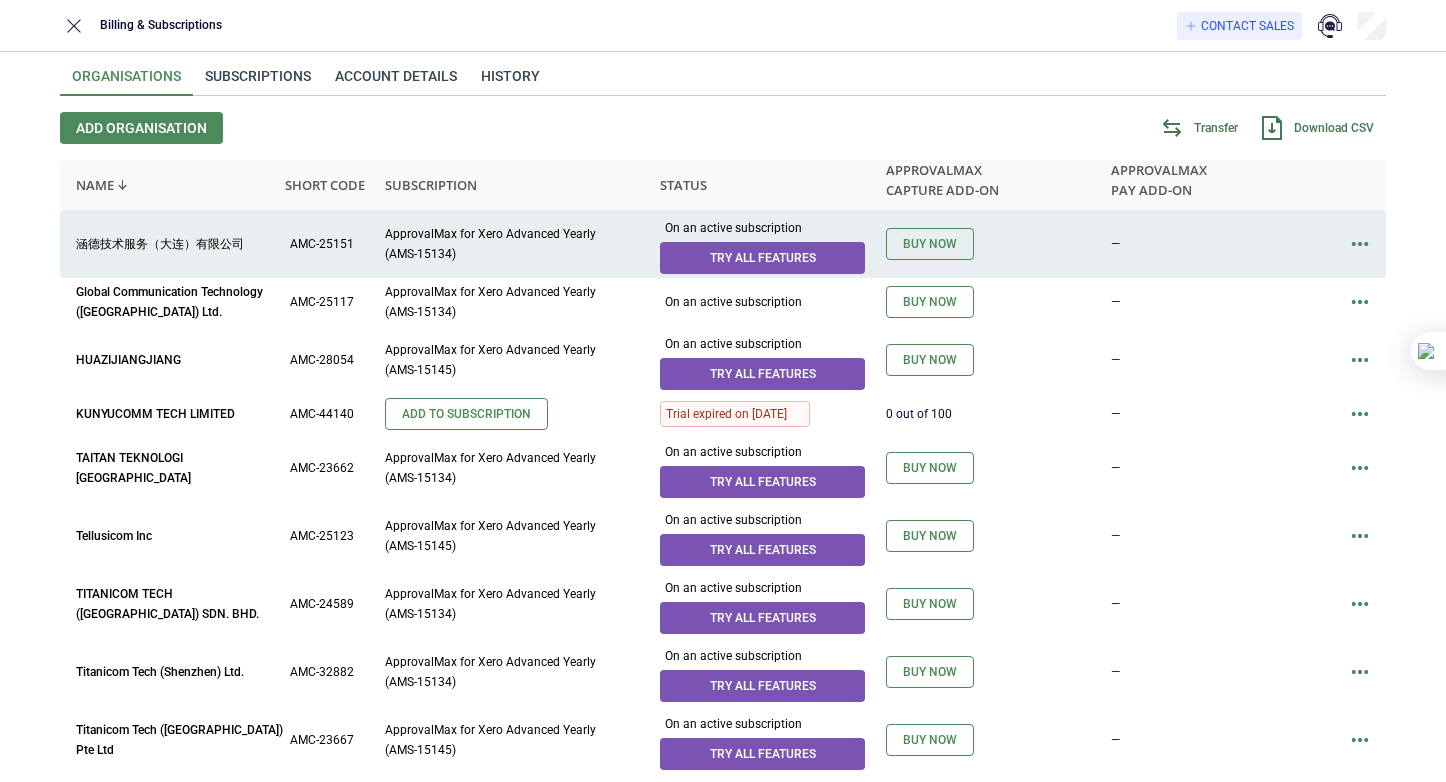 click at bounding box center [1360, 244] 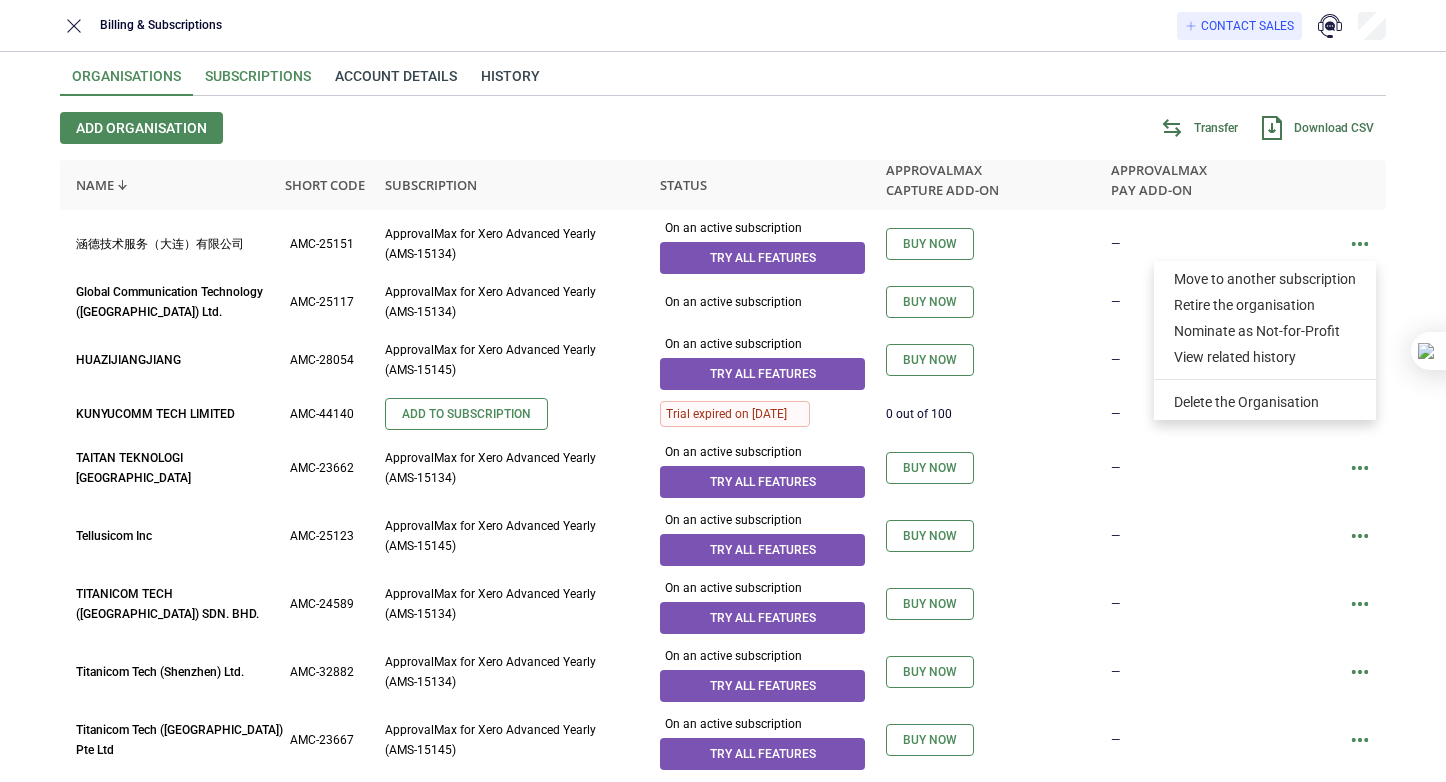 click on "Subscriptions" at bounding box center (258, 82) 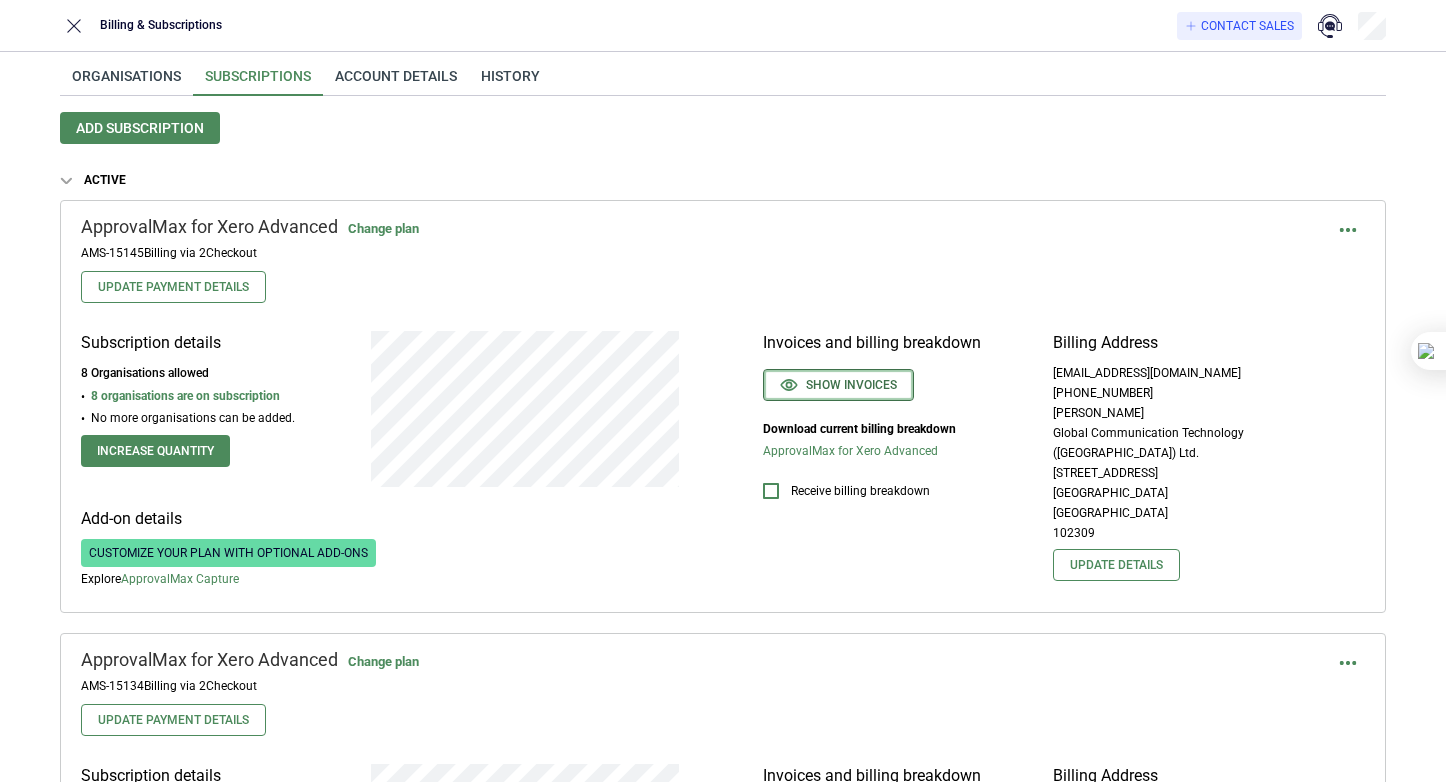 click on "Show invoices" at bounding box center (838, 385) 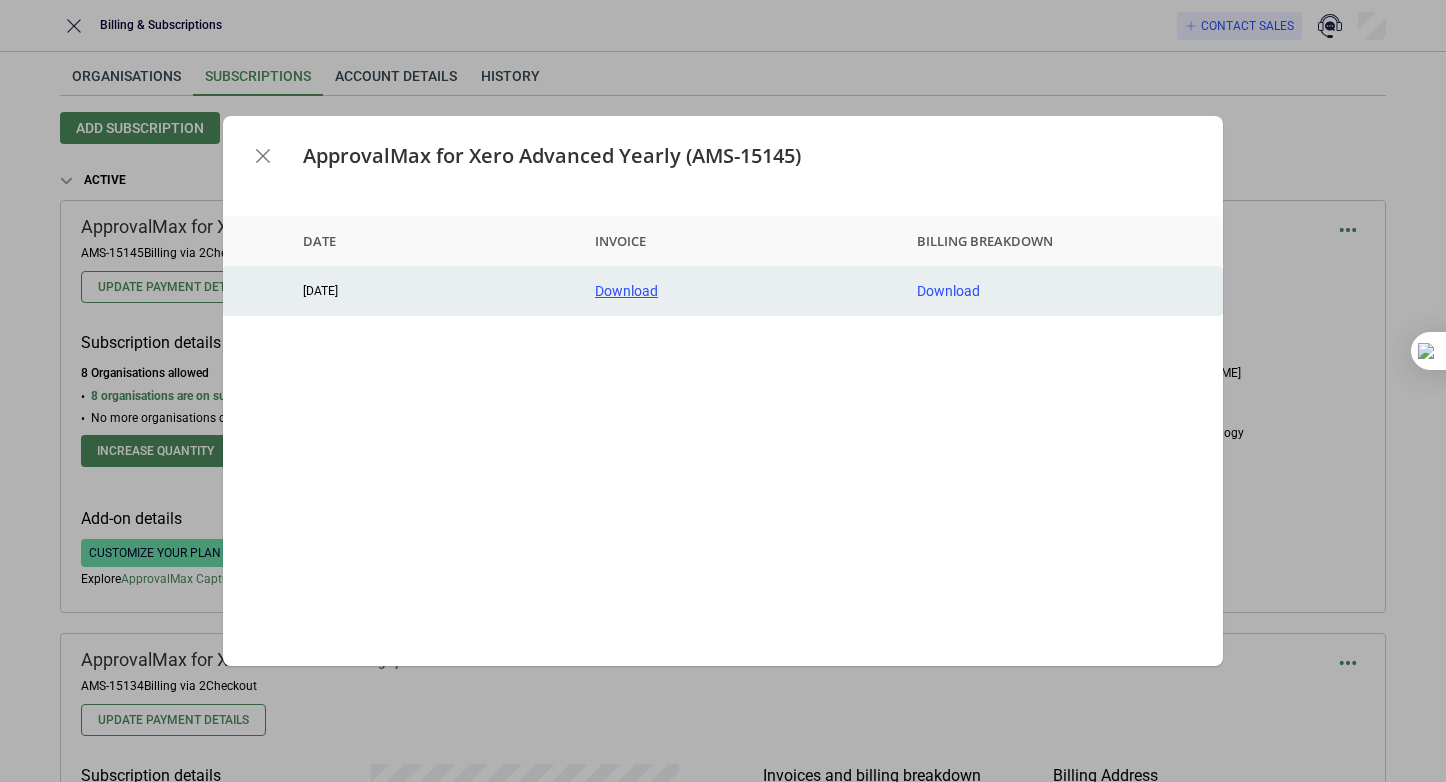 click on "Download" at bounding box center (740, 291) 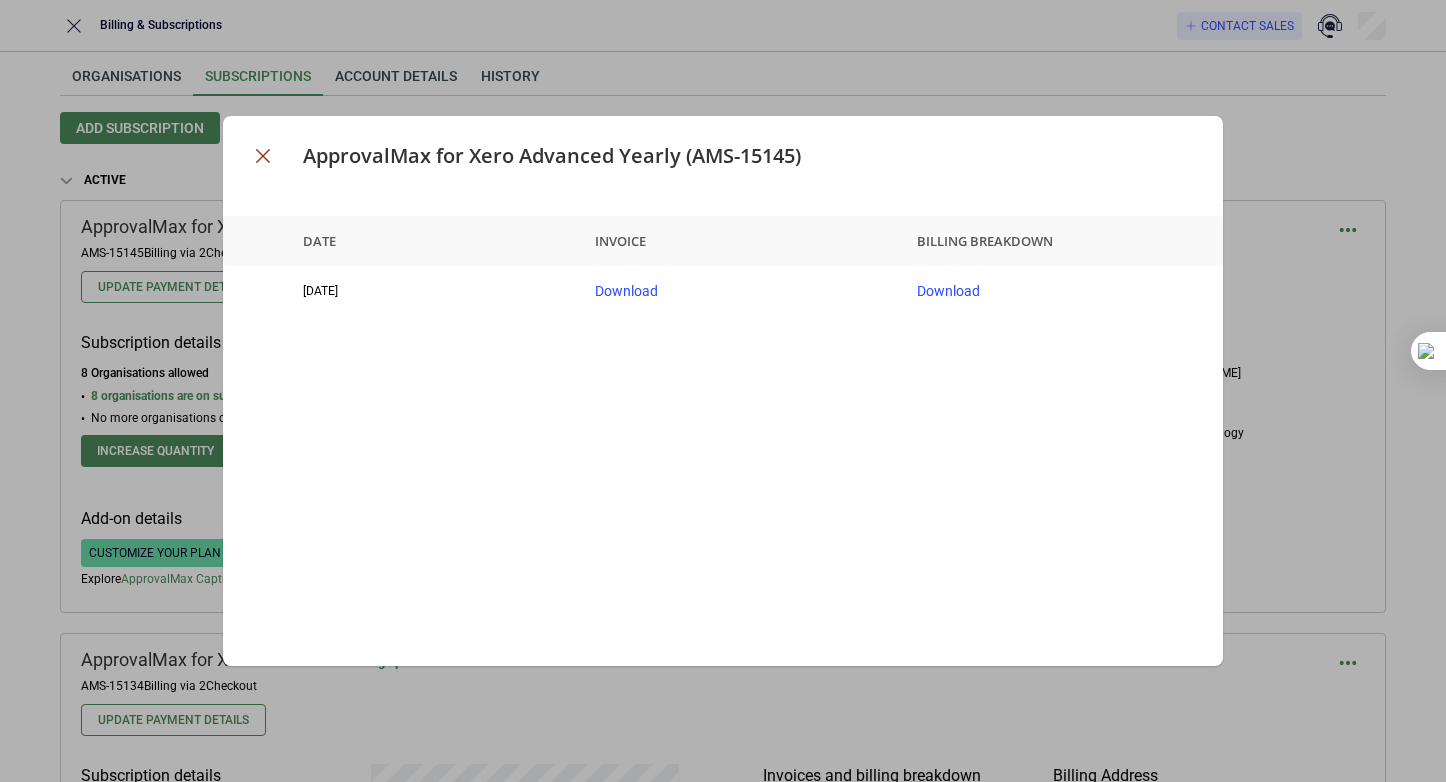 click 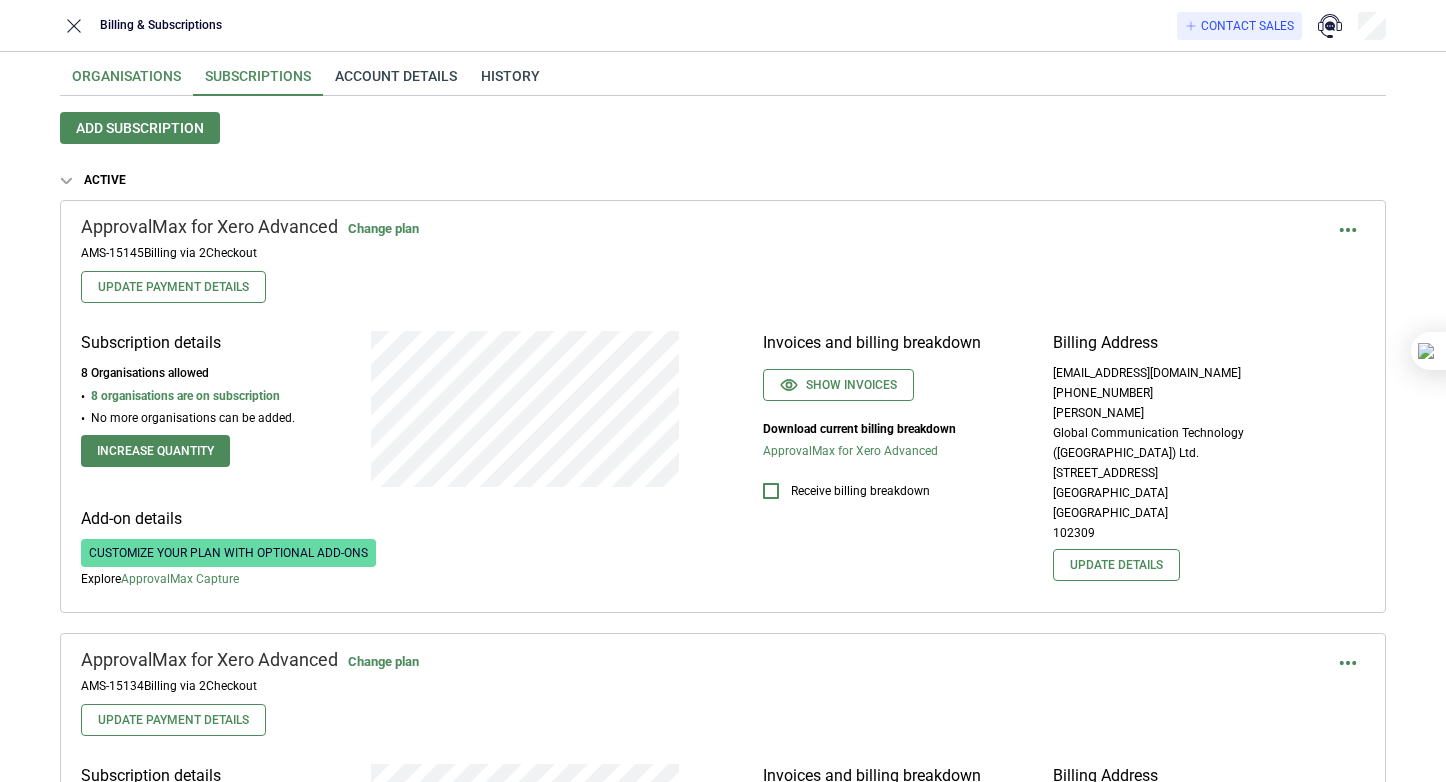 click on "Organisations" at bounding box center [126, 82] 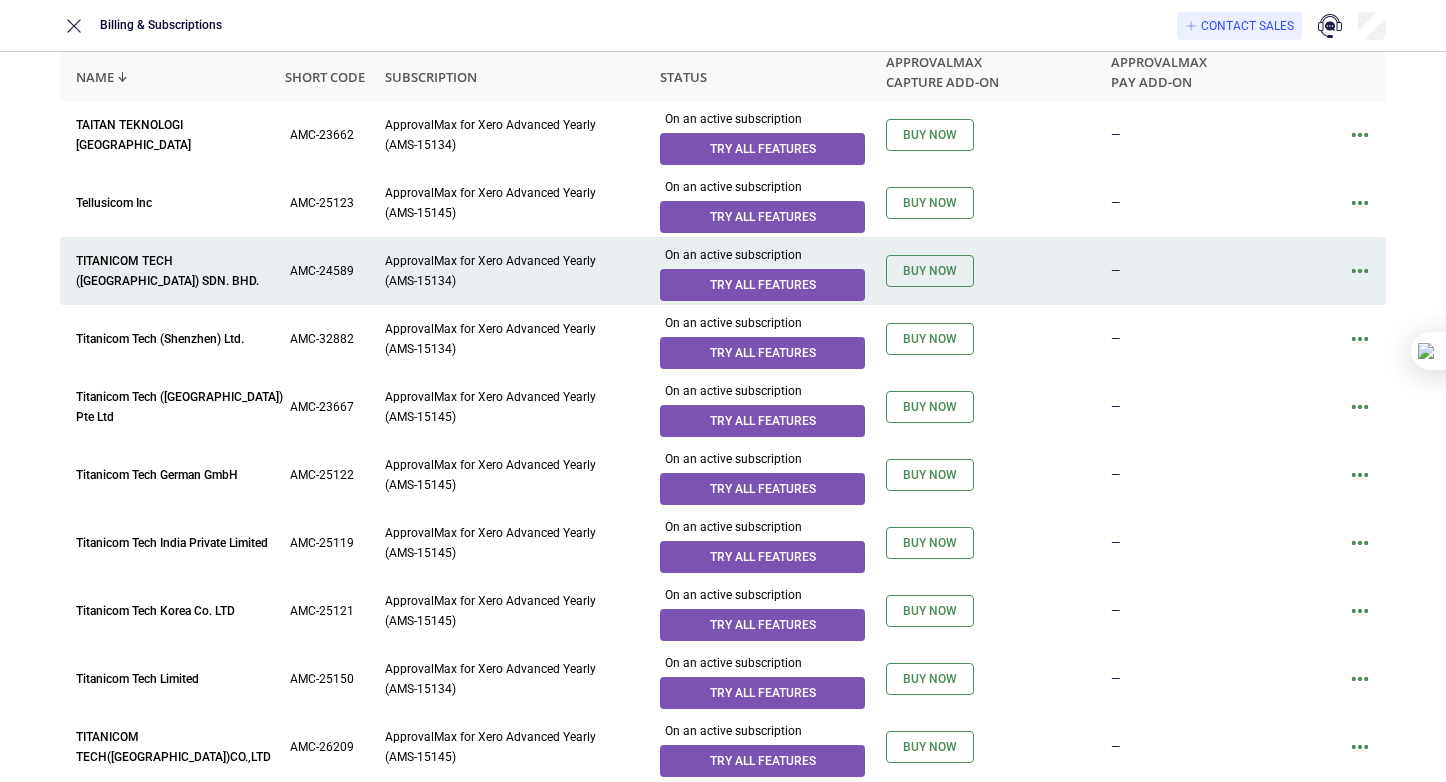 scroll, scrollTop: 440, scrollLeft: 0, axis: vertical 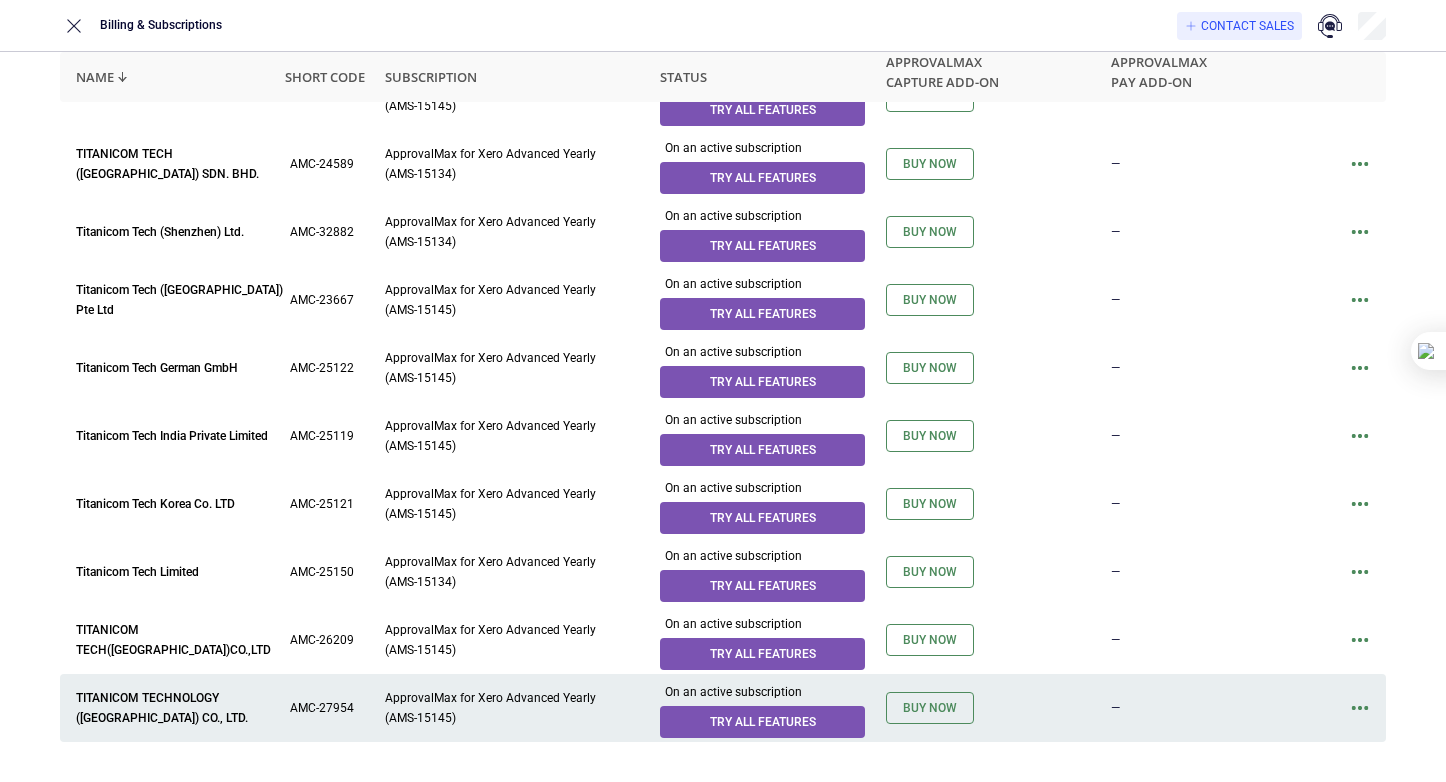click at bounding box center (1360, 708) 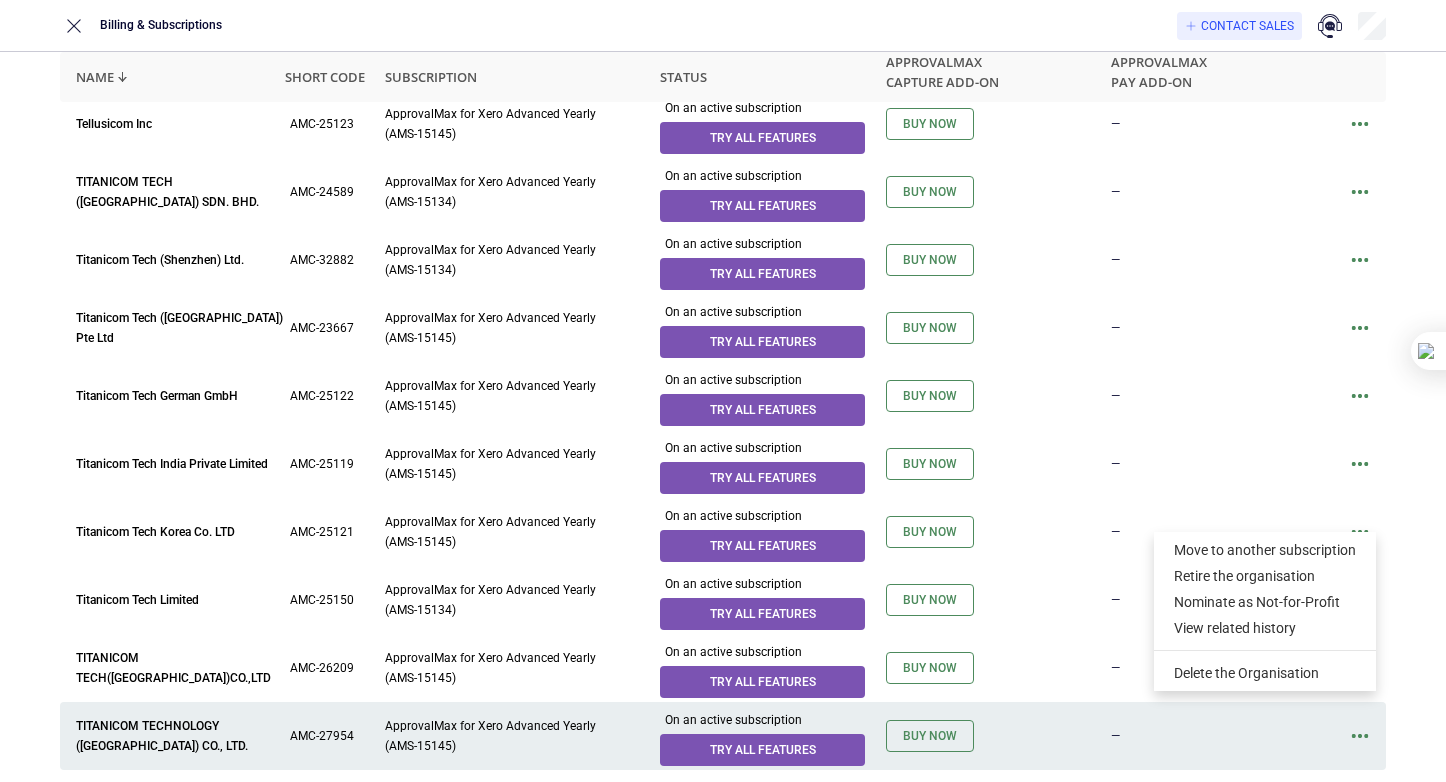 scroll, scrollTop: 440, scrollLeft: 0, axis: vertical 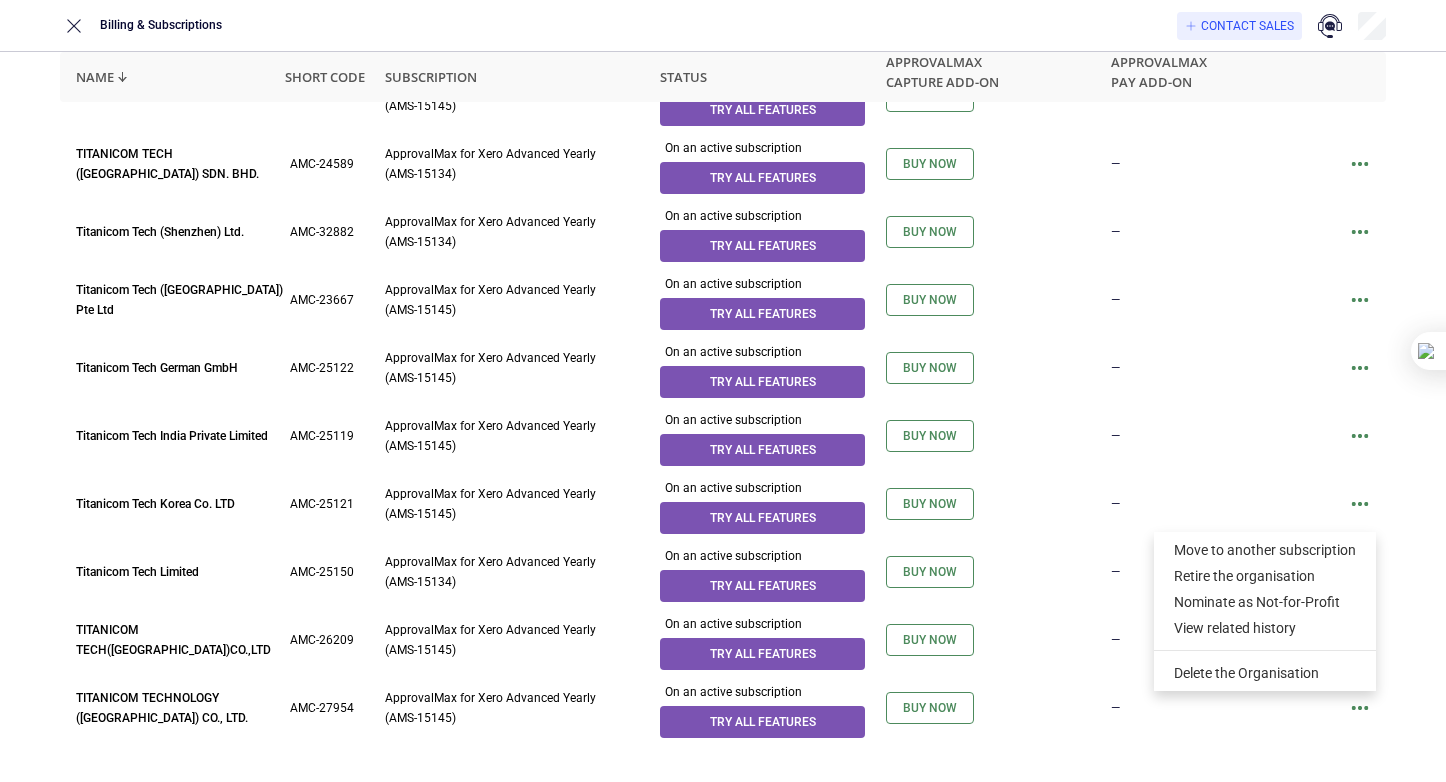 click on "Organisations Subscriptions Account details History Add organisation Transfer Download CSV Name Short code Subscription Status ApprovalMax Capture add-on ApprovalMax Pay add-on 涵德技术服务（大连）有限公司 AMC-25151 ApprovalMax for Xero Advanced Yearly (AMS-15134) On an active subscription Try all features Buy now — Global Communication Technology ([GEOGRAPHIC_DATA])  Ltd. AMC-25117 ApprovalMax for Xero Advanced Yearly (AMS-15134) On an active subscription Buy now — HUAZIJIANGJIANG AMC-28054 ApprovalMax for Xero Advanced Yearly (AMS-15145) On an active subscription Try all features Buy now — KUNYUCOMM TECH LIMITED AMC-44140 Add to Subscription Trial expired on [DATE] 0 out of 100 — TAITAN TEKNOLOGI INDONESIA AMC-23662 ApprovalMax for Xero Advanced Yearly (AMS-15134) On an active subscription Try all features Buy now — Tellusicom Inc AMC-25123 ApprovalMax for Xero Advanced Yearly (AMS-15145) On an active subscription Try all features Buy now — TITANICOM TECH ([GEOGRAPHIC_DATA]) SDN. BHD. AMC-24589" at bounding box center [723, 197] 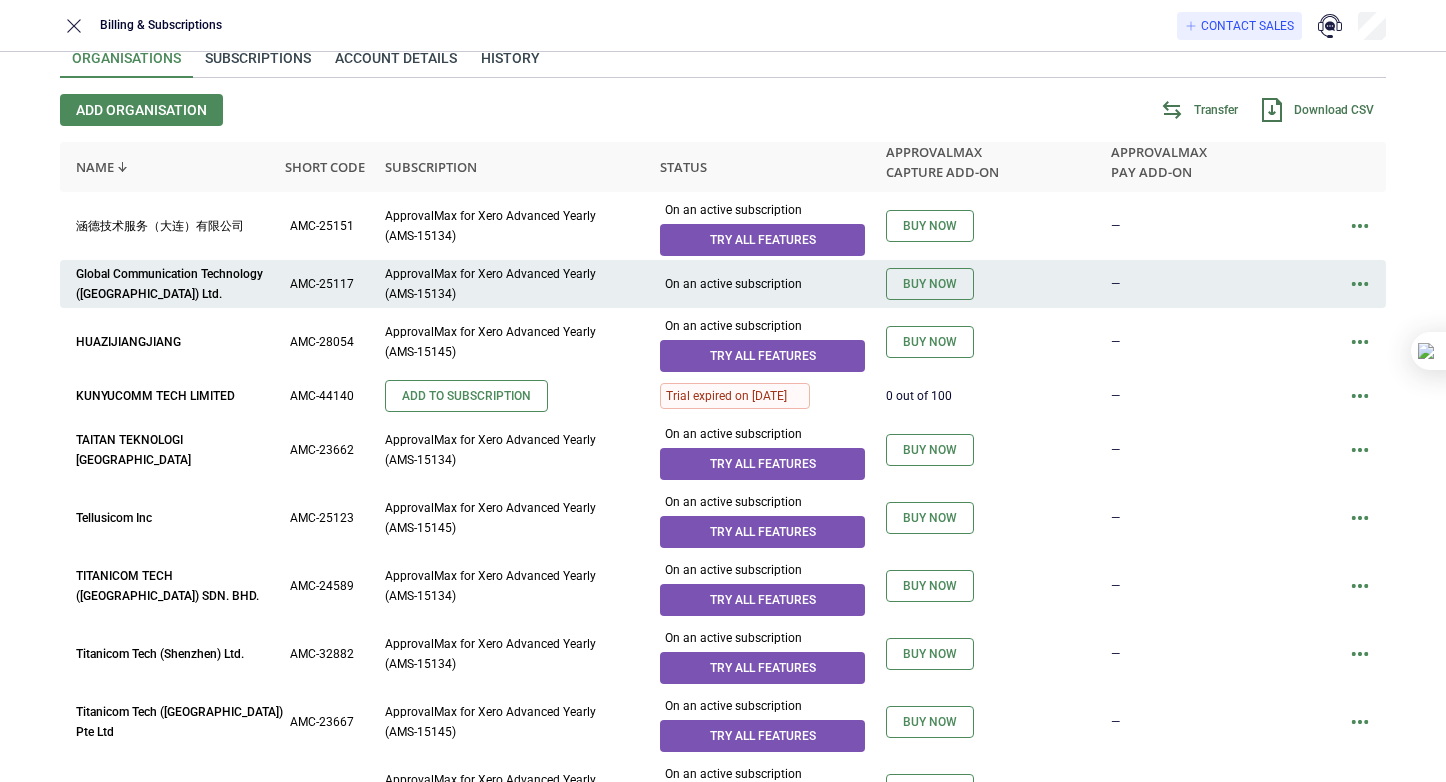 scroll, scrollTop: 0, scrollLeft: 0, axis: both 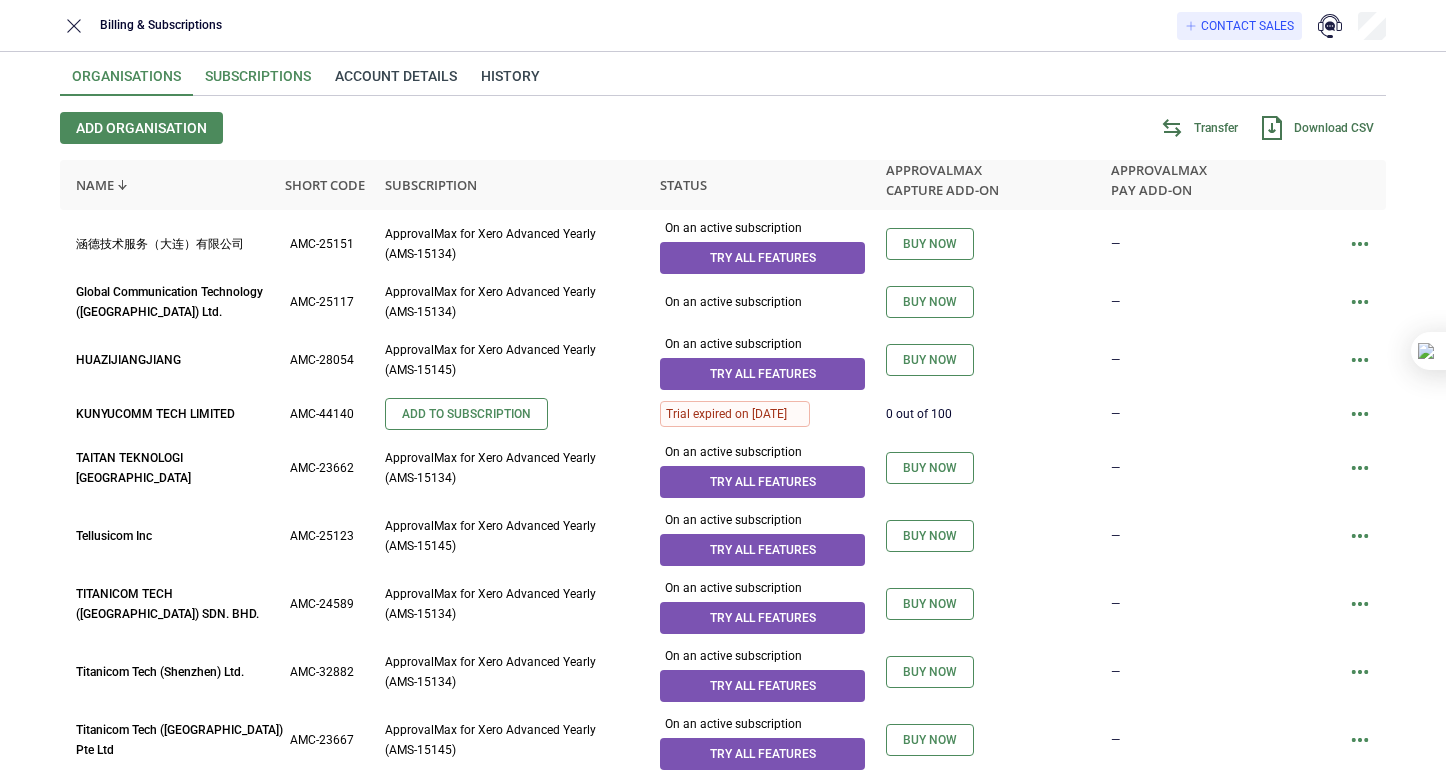 click on "Subscriptions" at bounding box center (258, 82) 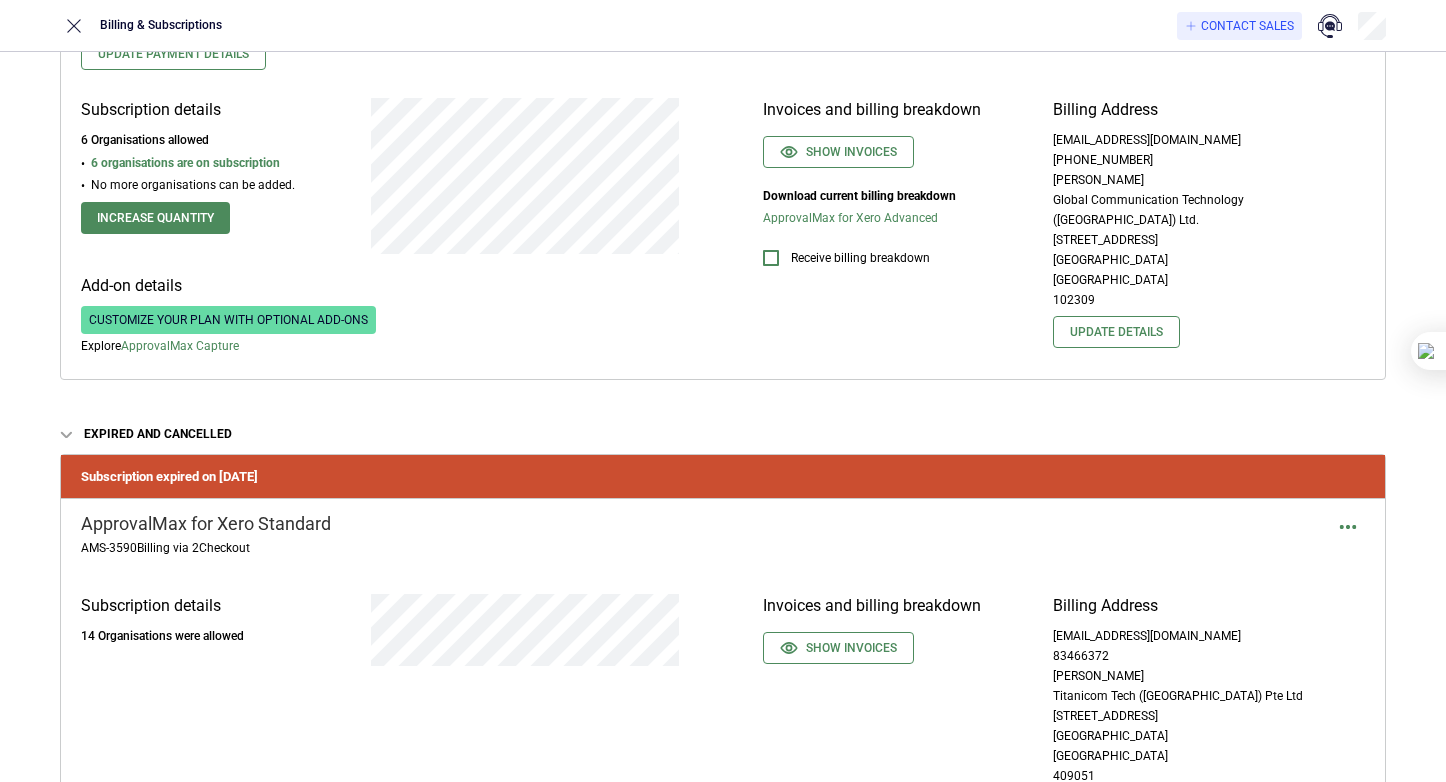 scroll, scrollTop: 766, scrollLeft: 0, axis: vertical 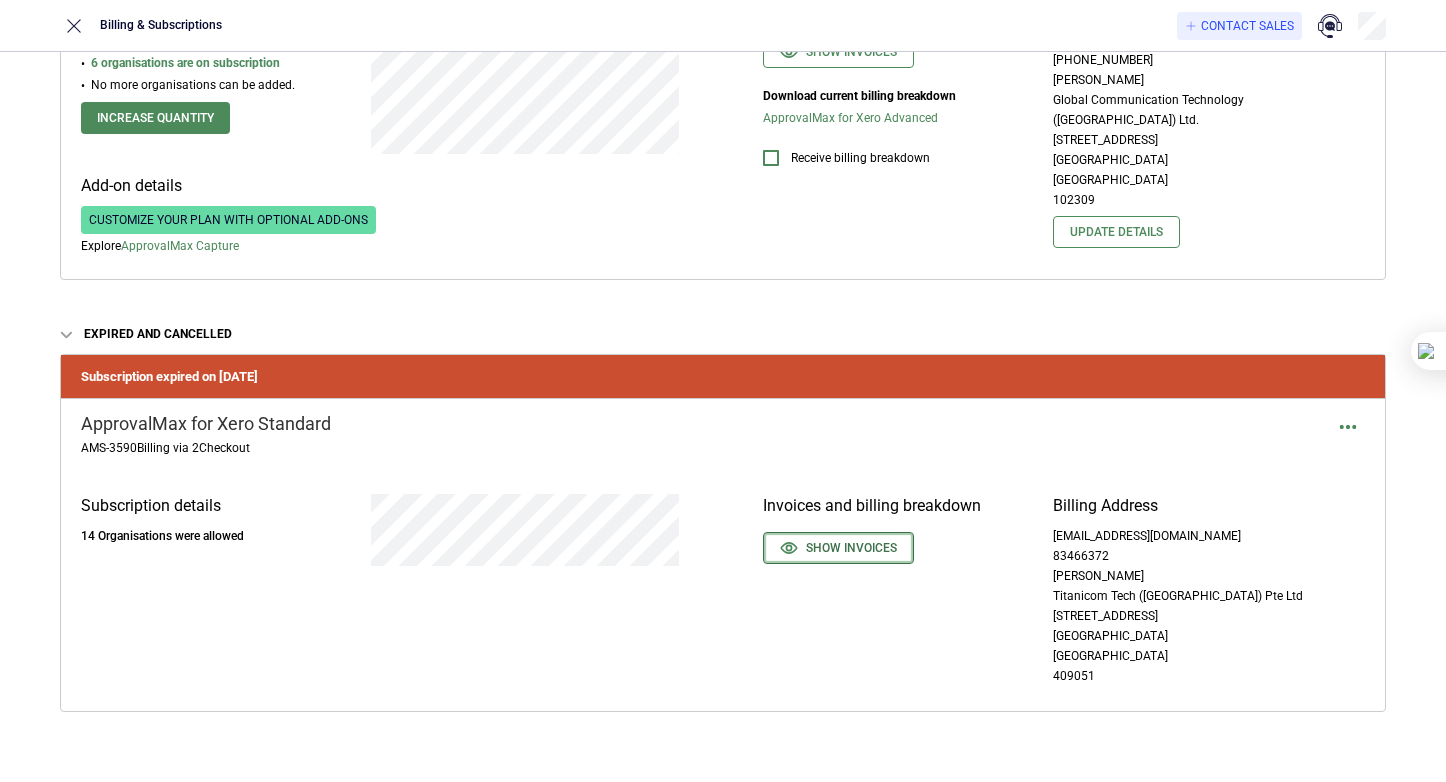 click on "Show invoices" at bounding box center (838, 548) 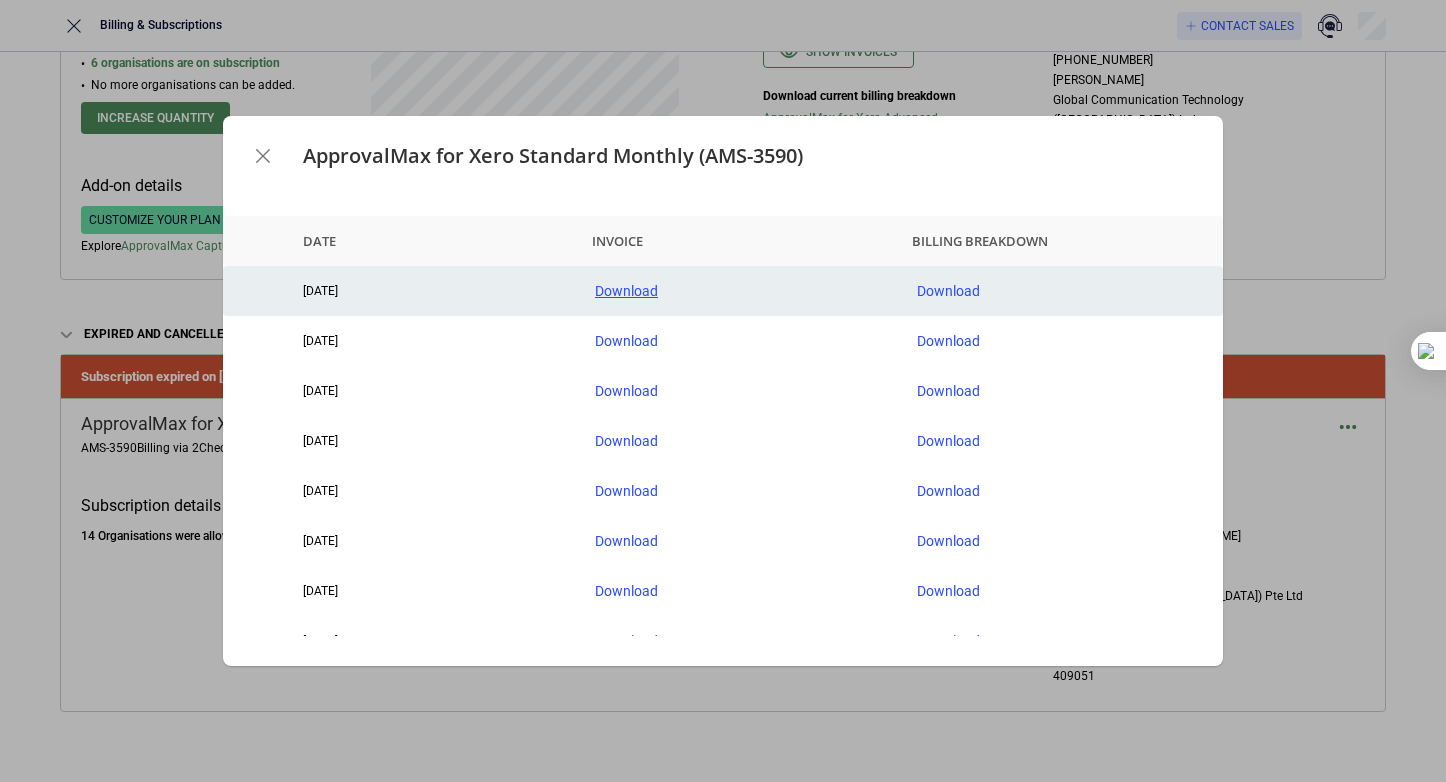 click on "Download" at bounding box center (740, 291) 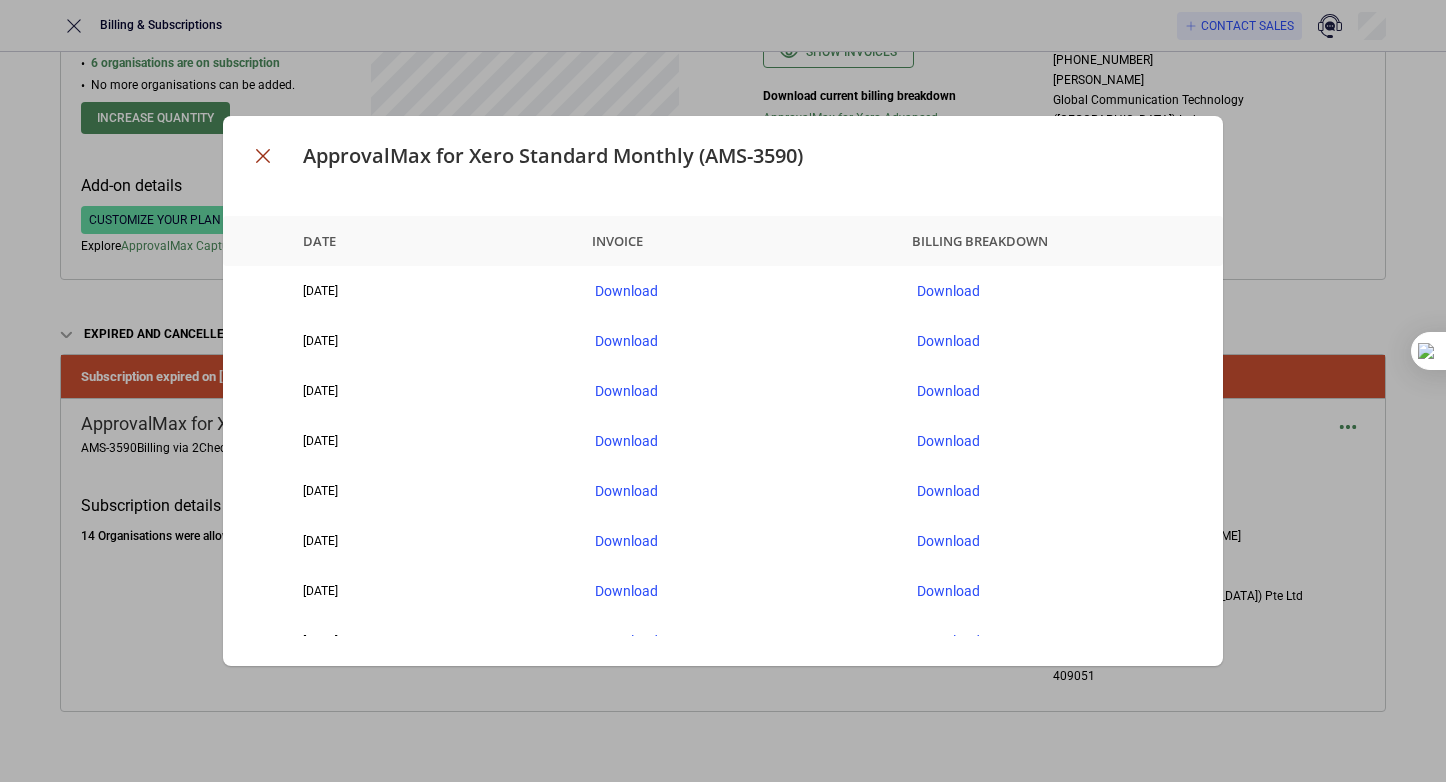 click 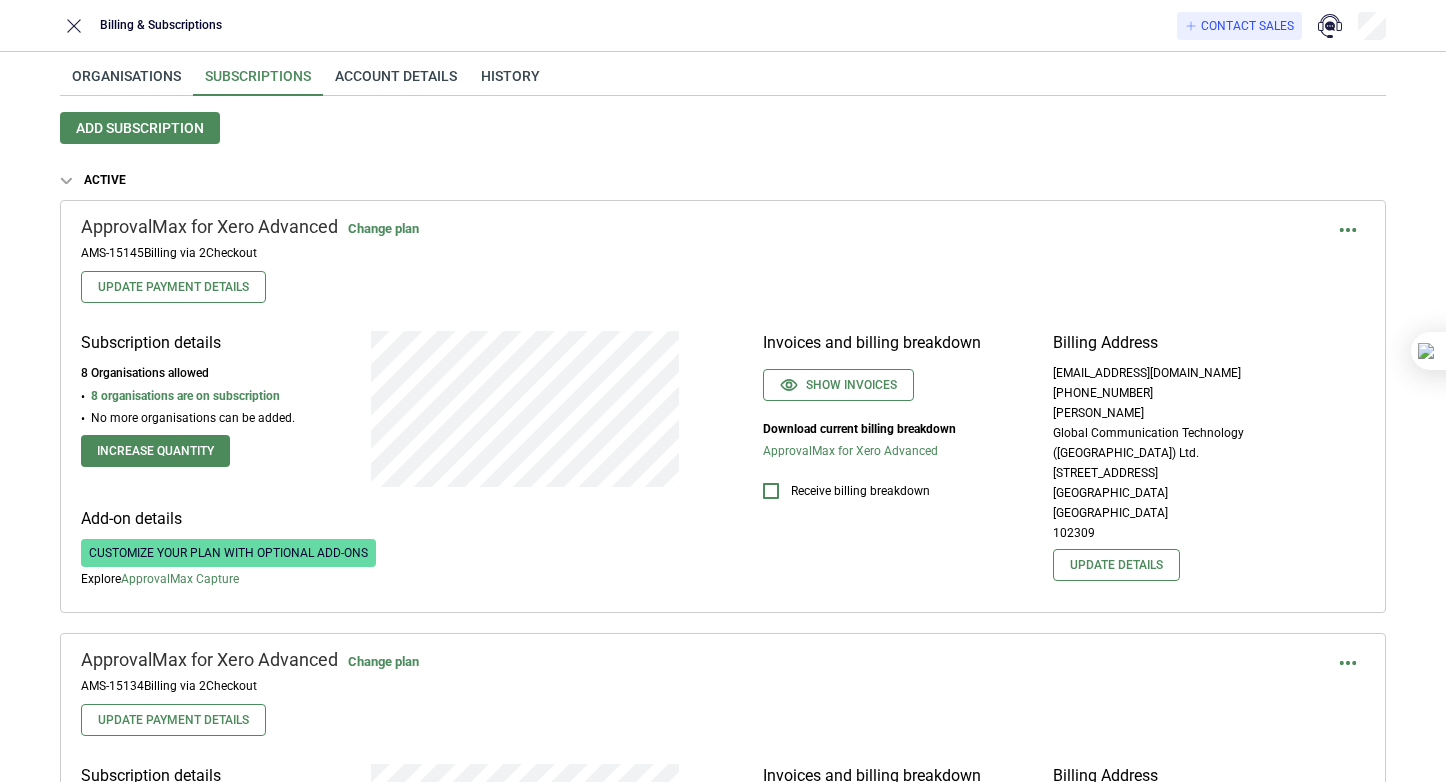 scroll, scrollTop: 166, scrollLeft: 0, axis: vertical 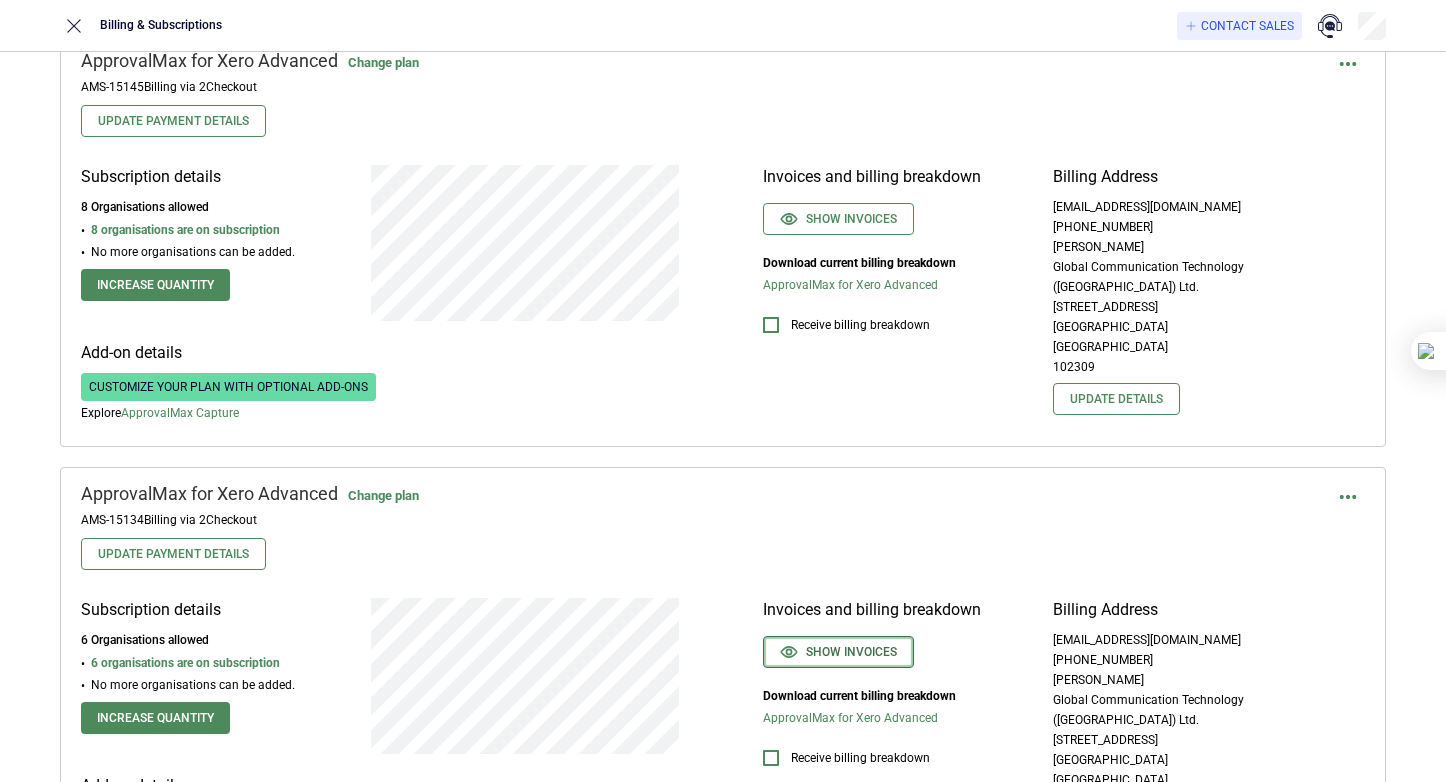click on "Show invoices" at bounding box center (838, 652) 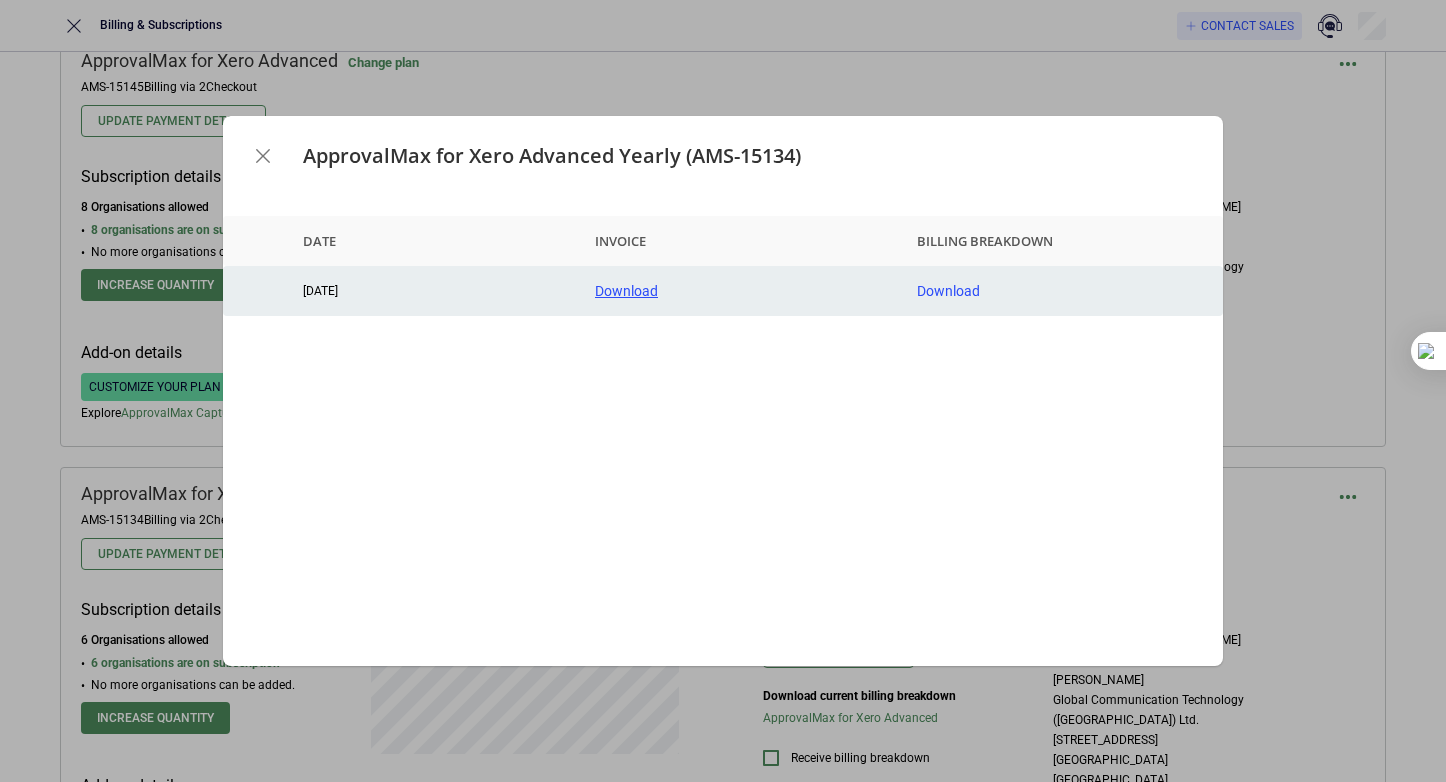 click on "Download" at bounding box center [740, 291] 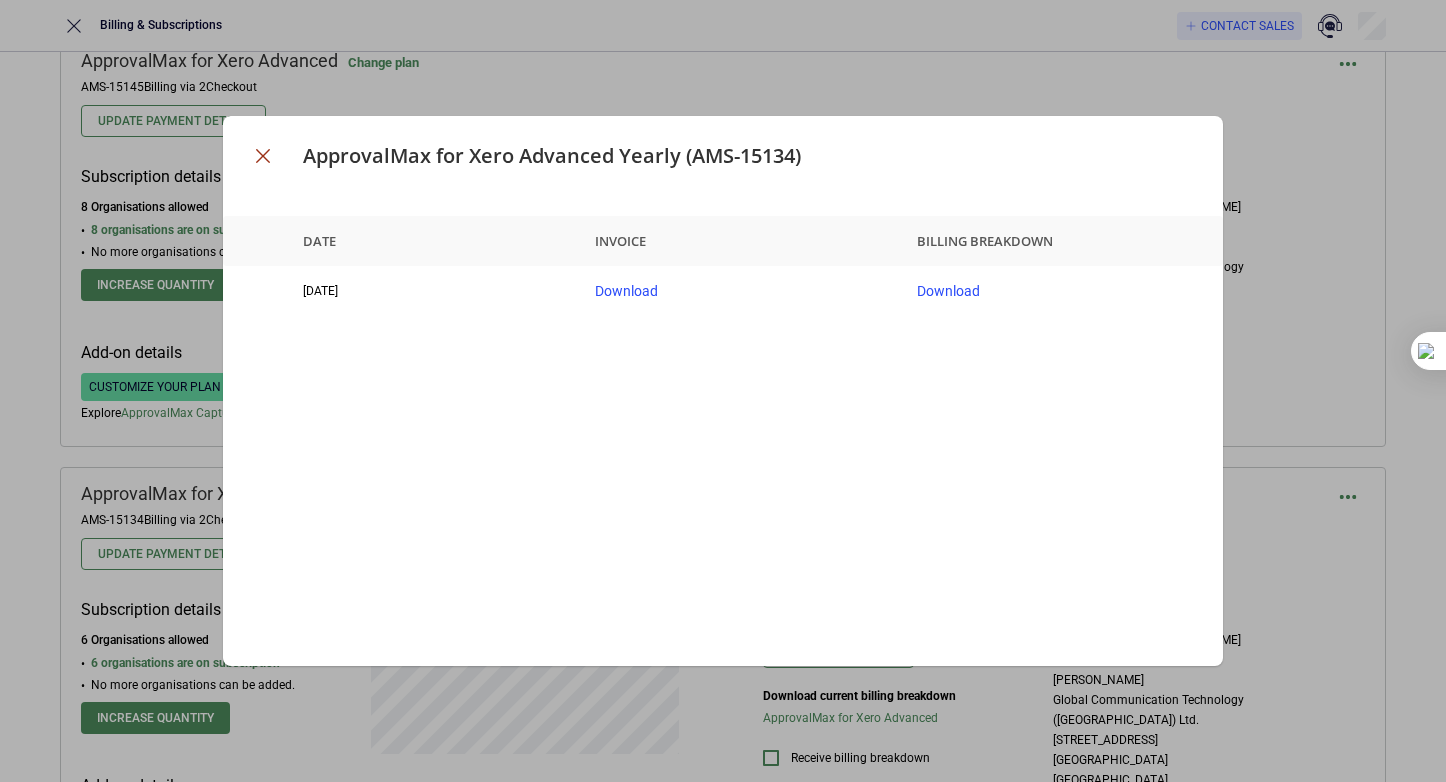click 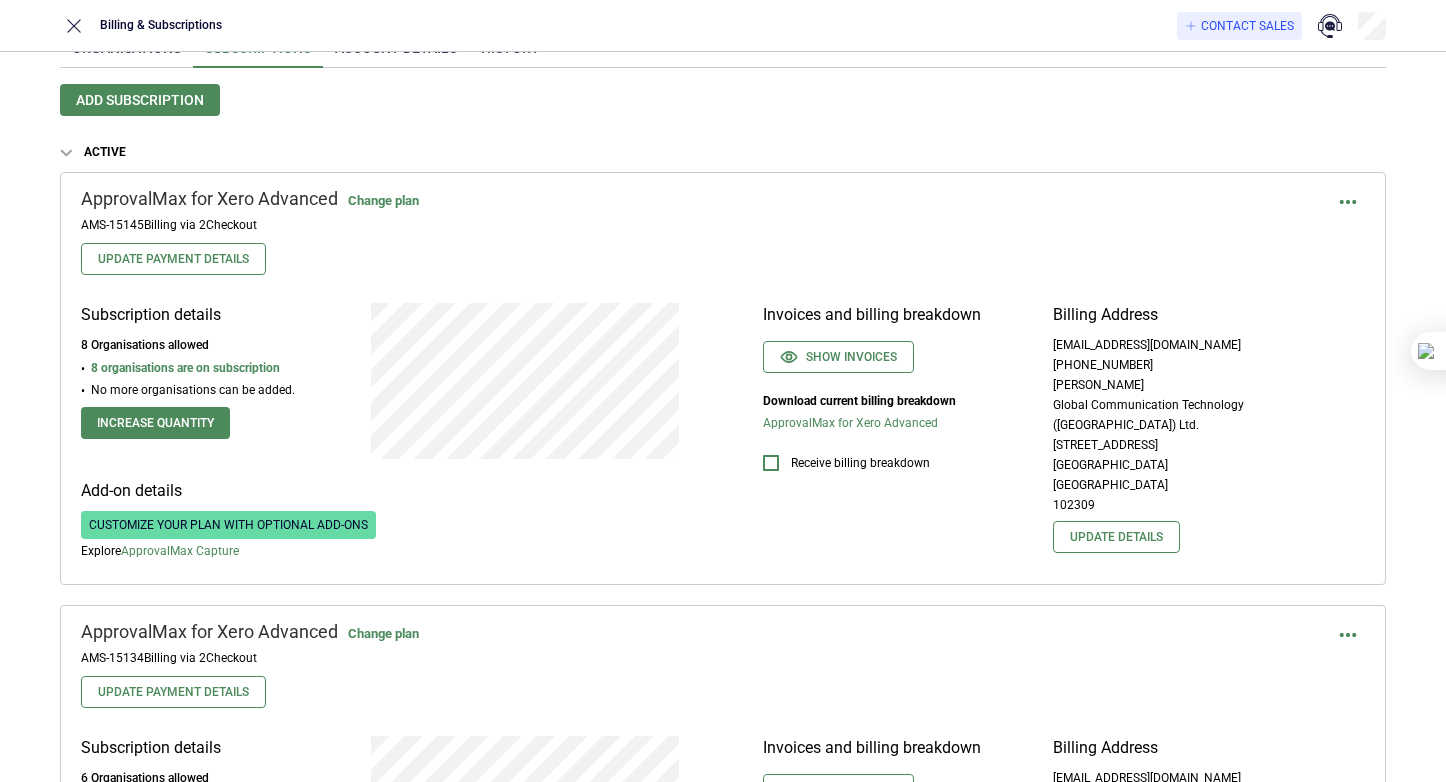 scroll, scrollTop: 0, scrollLeft: 0, axis: both 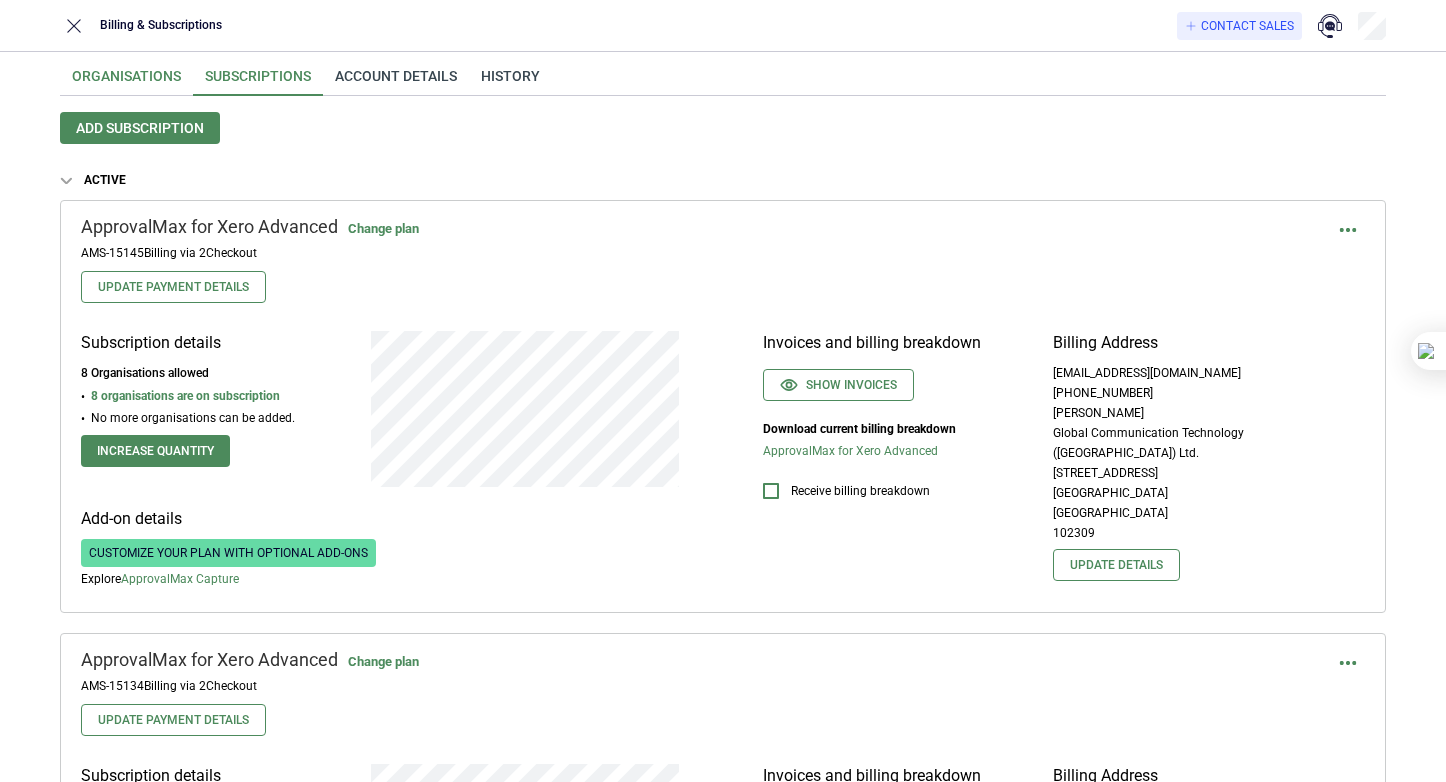click on "Organisations" at bounding box center [126, 82] 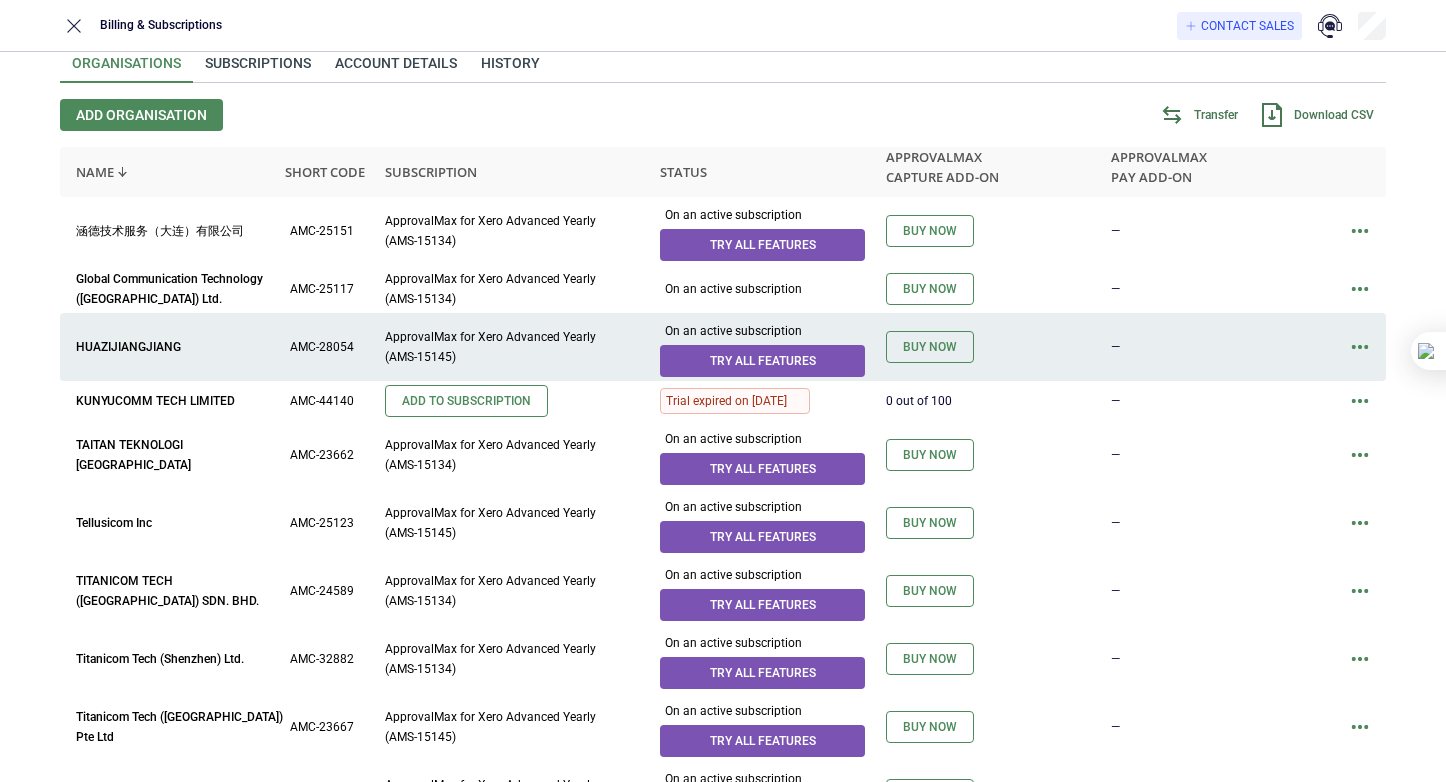 scroll, scrollTop: 0, scrollLeft: 0, axis: both 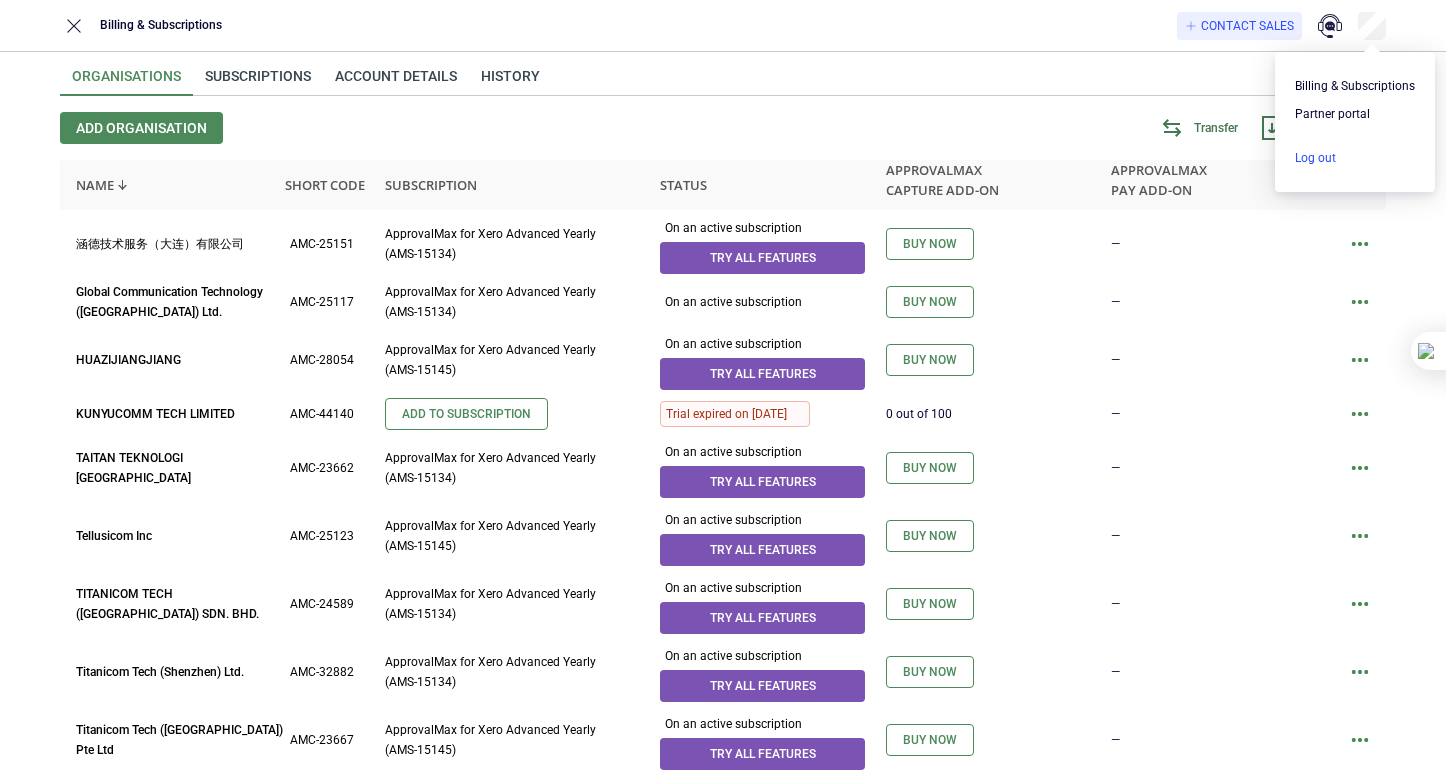 click at bounding box center [1355, 158] 